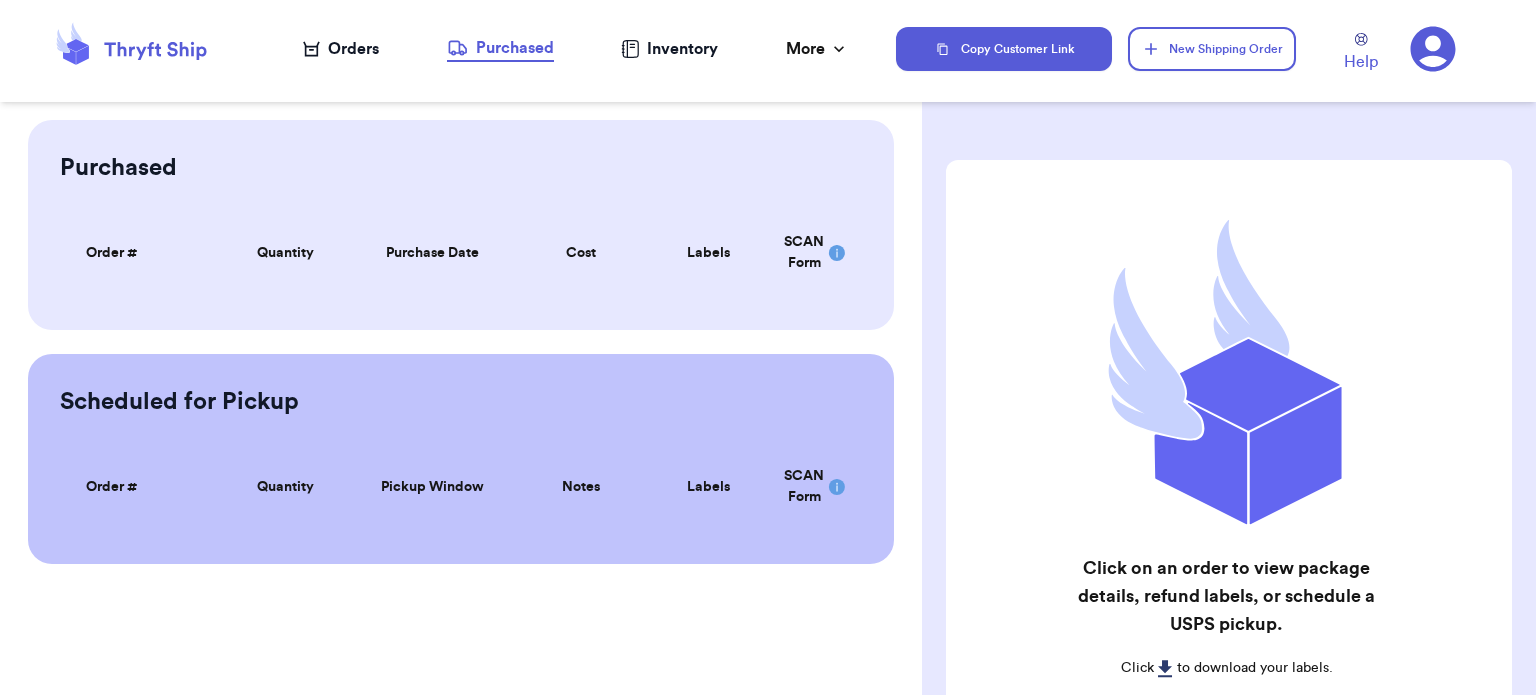 scroll, scrollTop: 0, scrollLeft: 0, axis: both 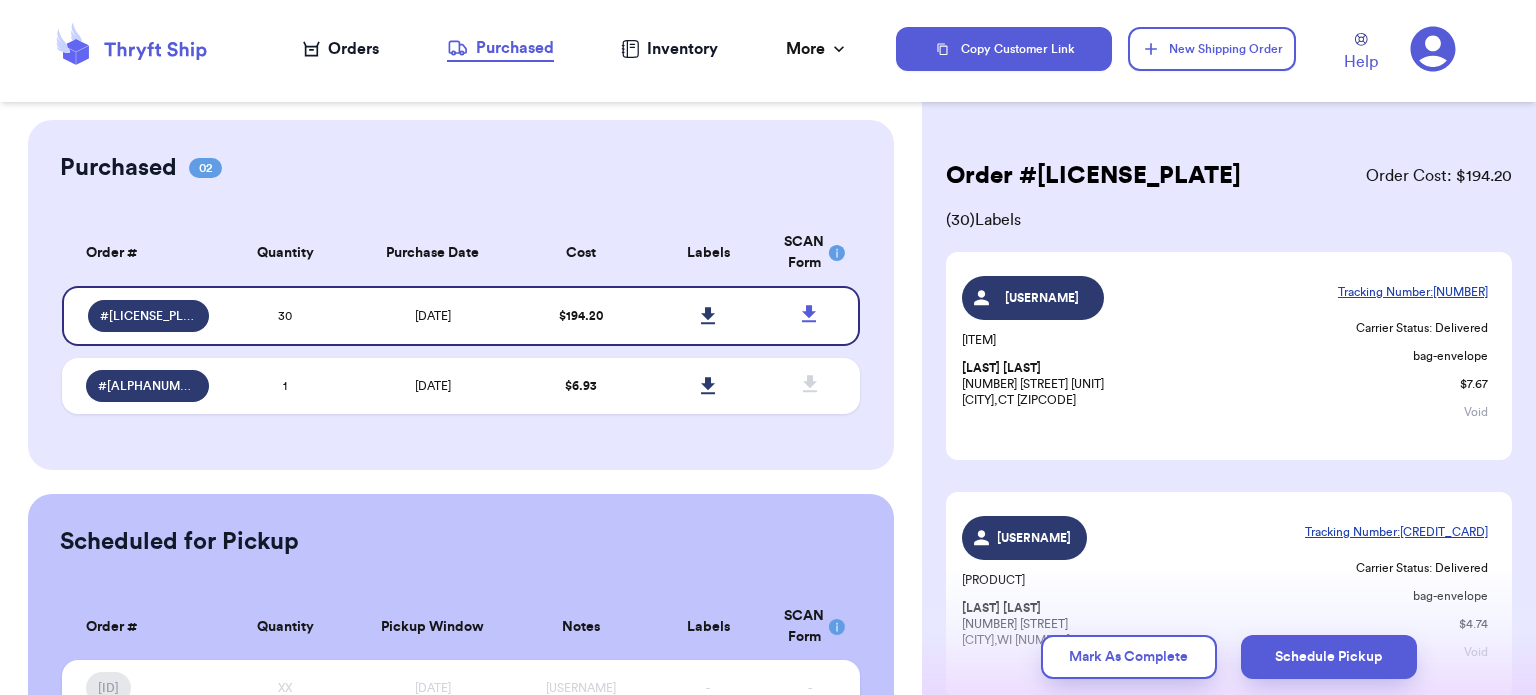 click on "Orders" at bounding box center [341, 49] 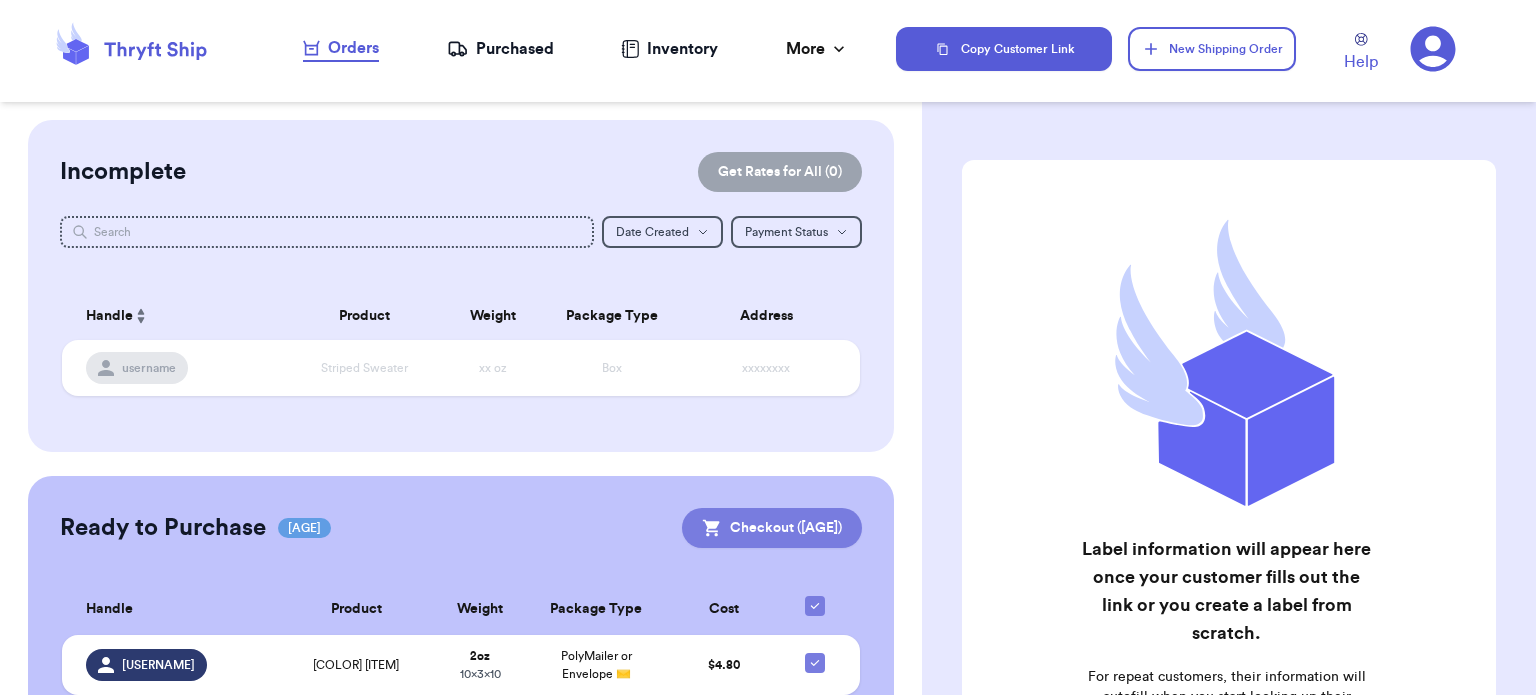 click on "Checkout ( 27 )" at bounding box center (772, 528) 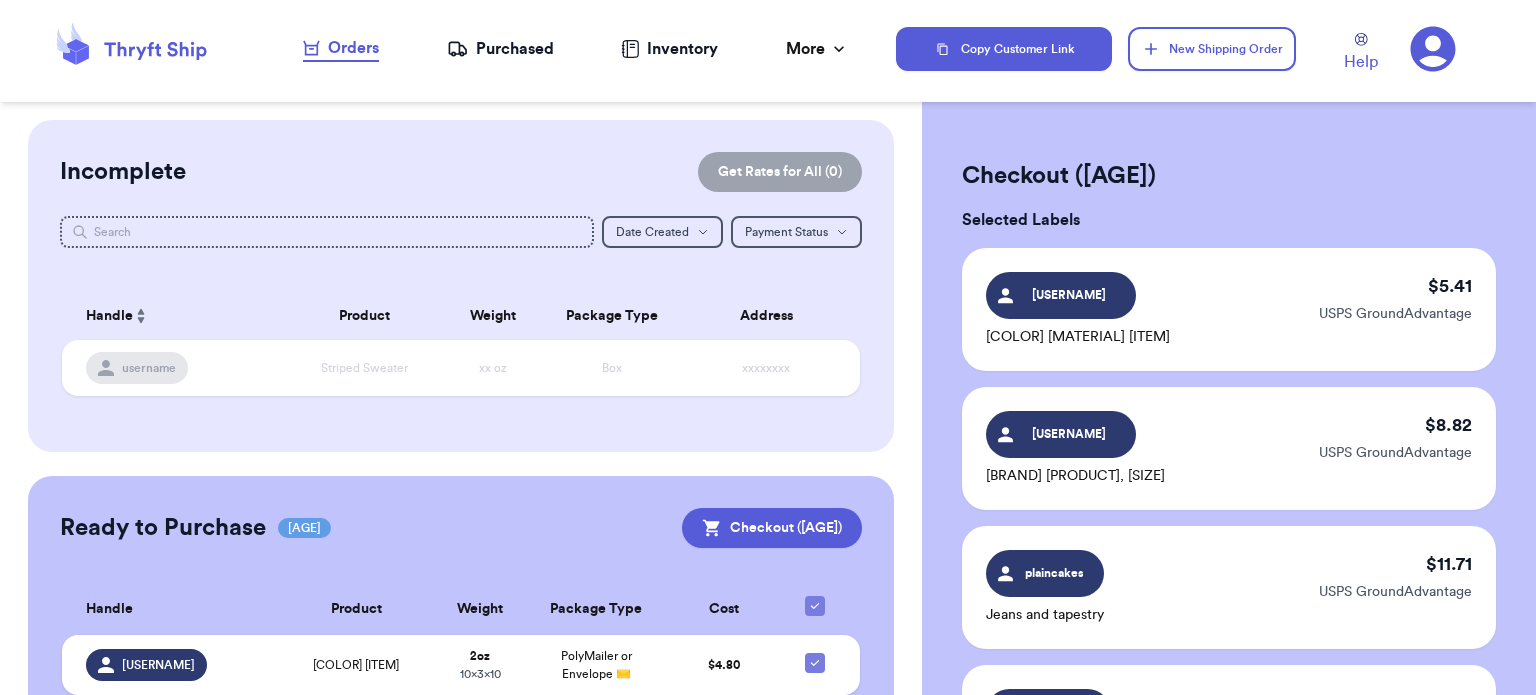 scroll, scrollTop: 608, scrollLeft: 0, axis: vertical 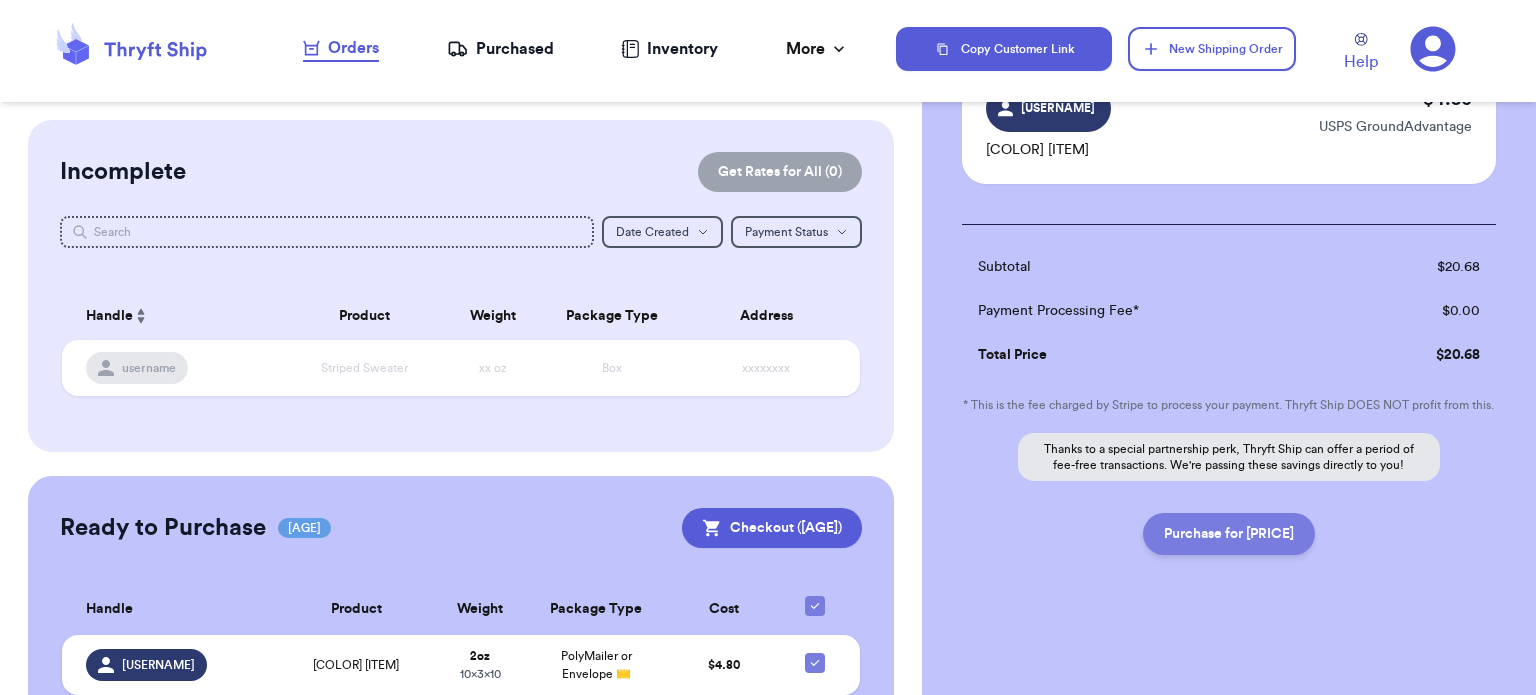 click on "Purchase for $202.68" at bounding box center [1229, 534] 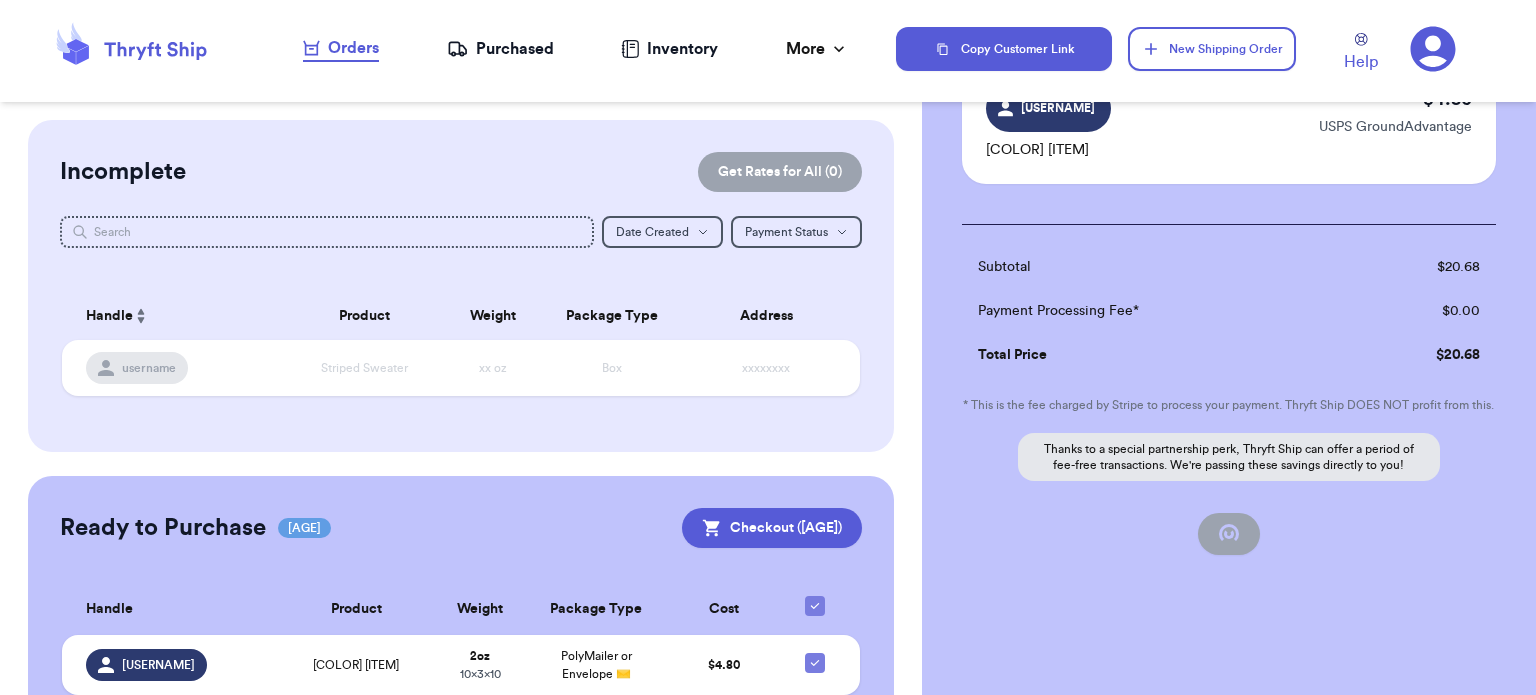 checkbox on "false" 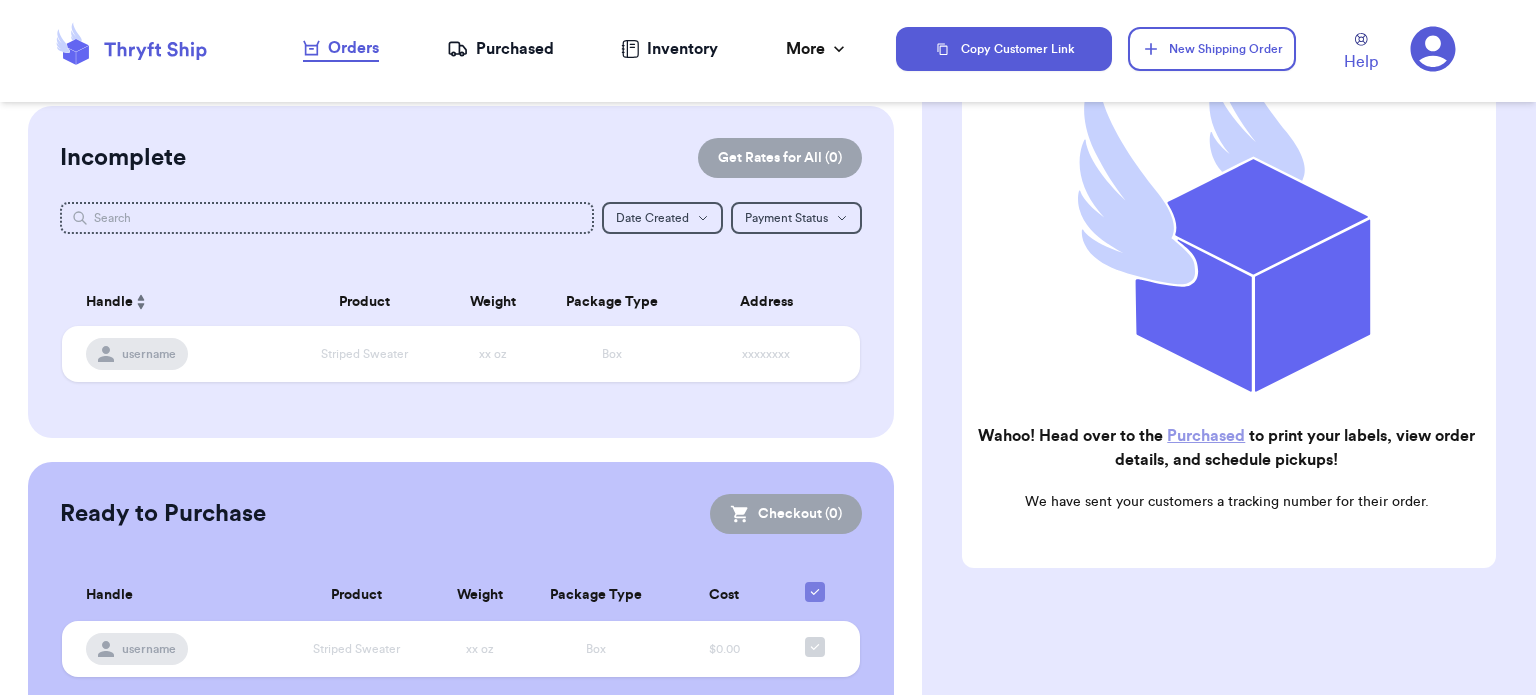 scroll, scrollTop: 16, scrollLeft: 0, axis: vertical 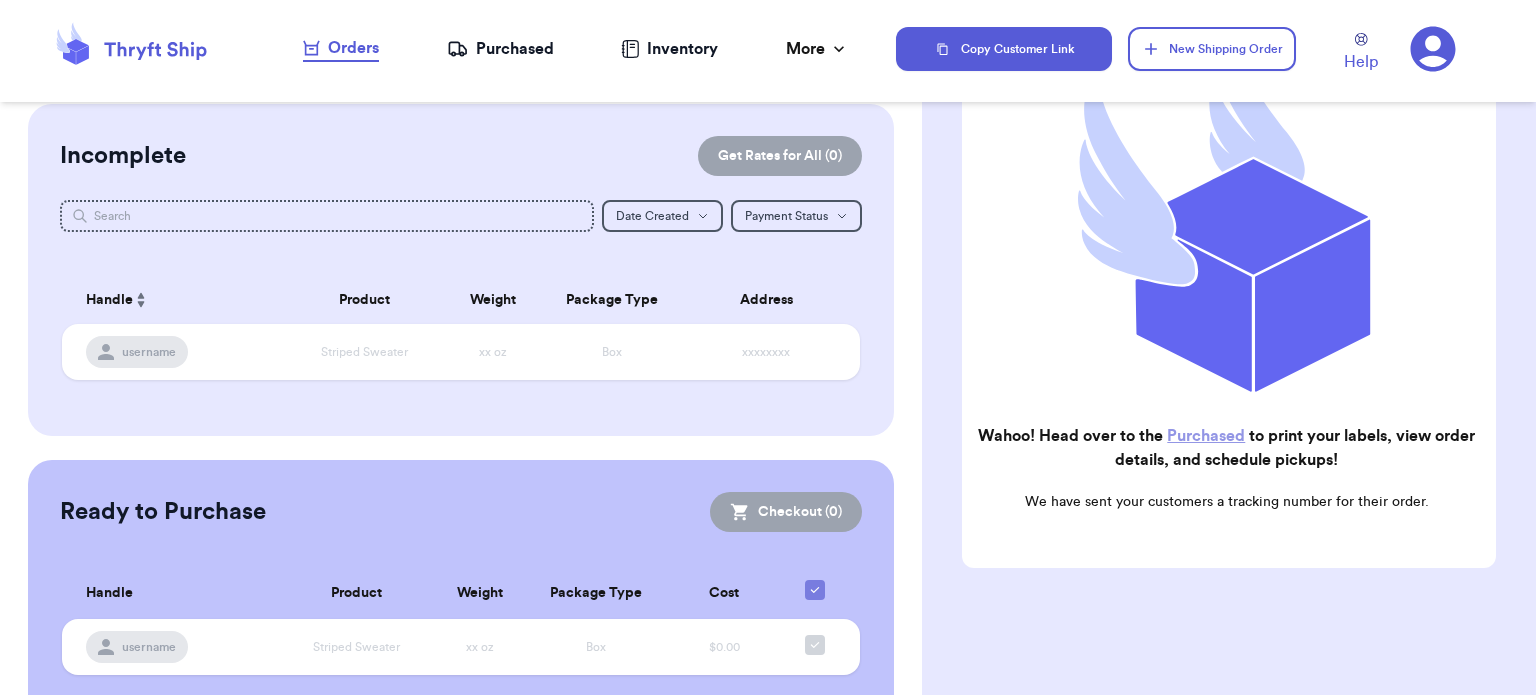 click on "Purchased" at bounding box center [500, 49] 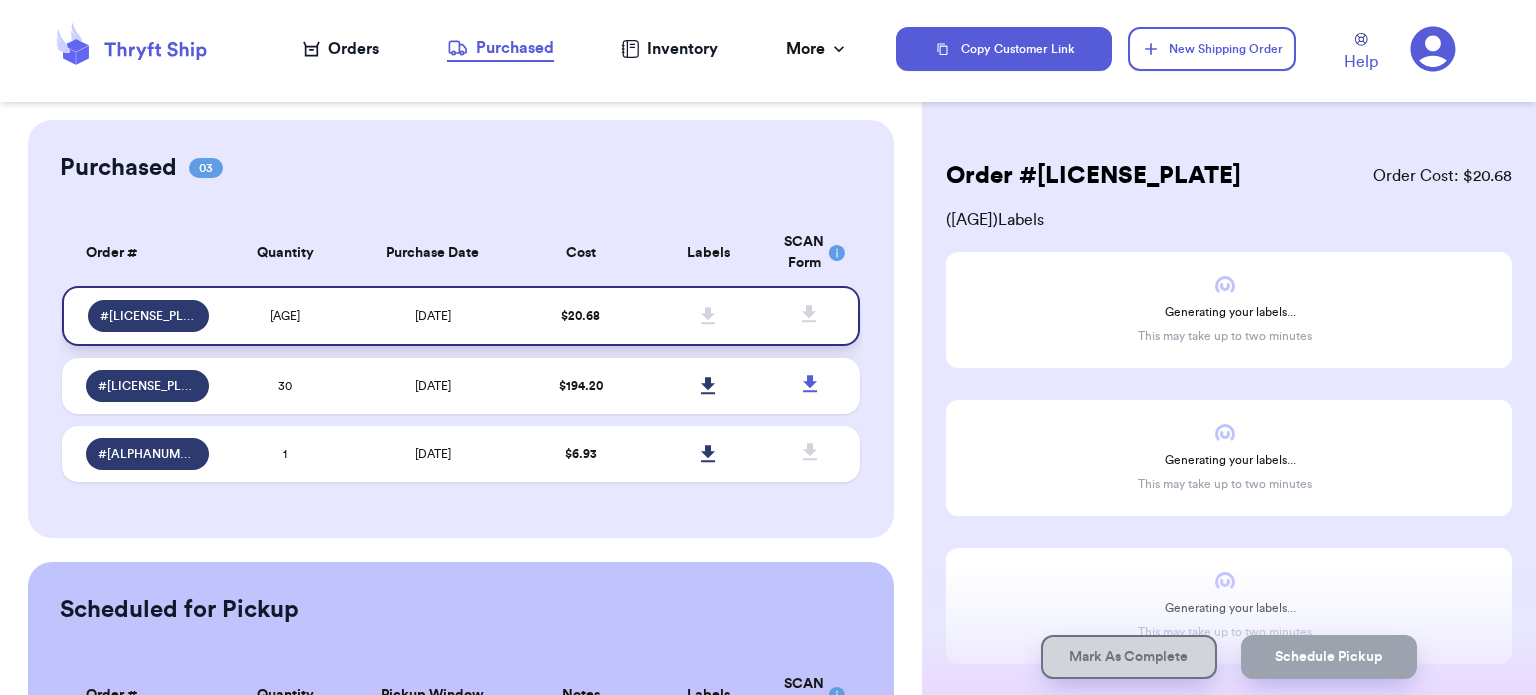 click at bounding box center (708, 316) 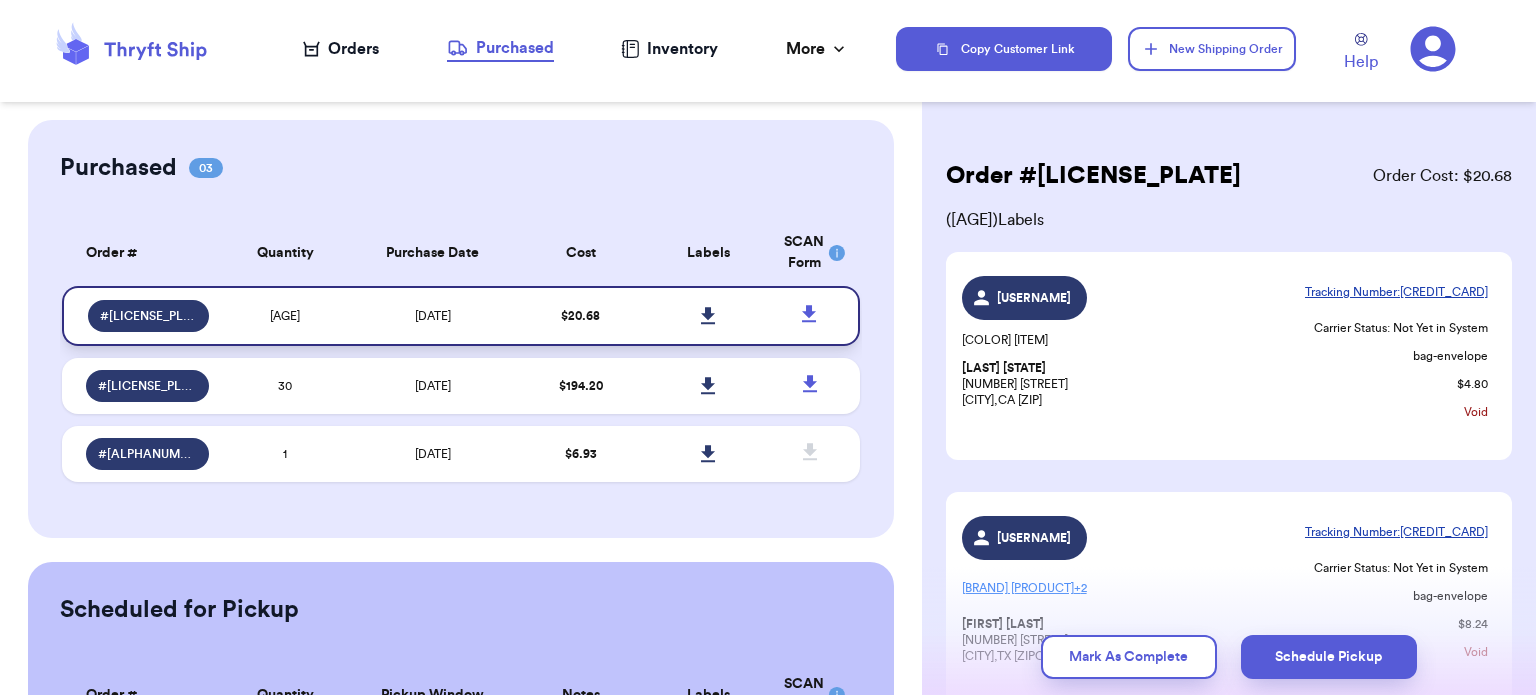 click 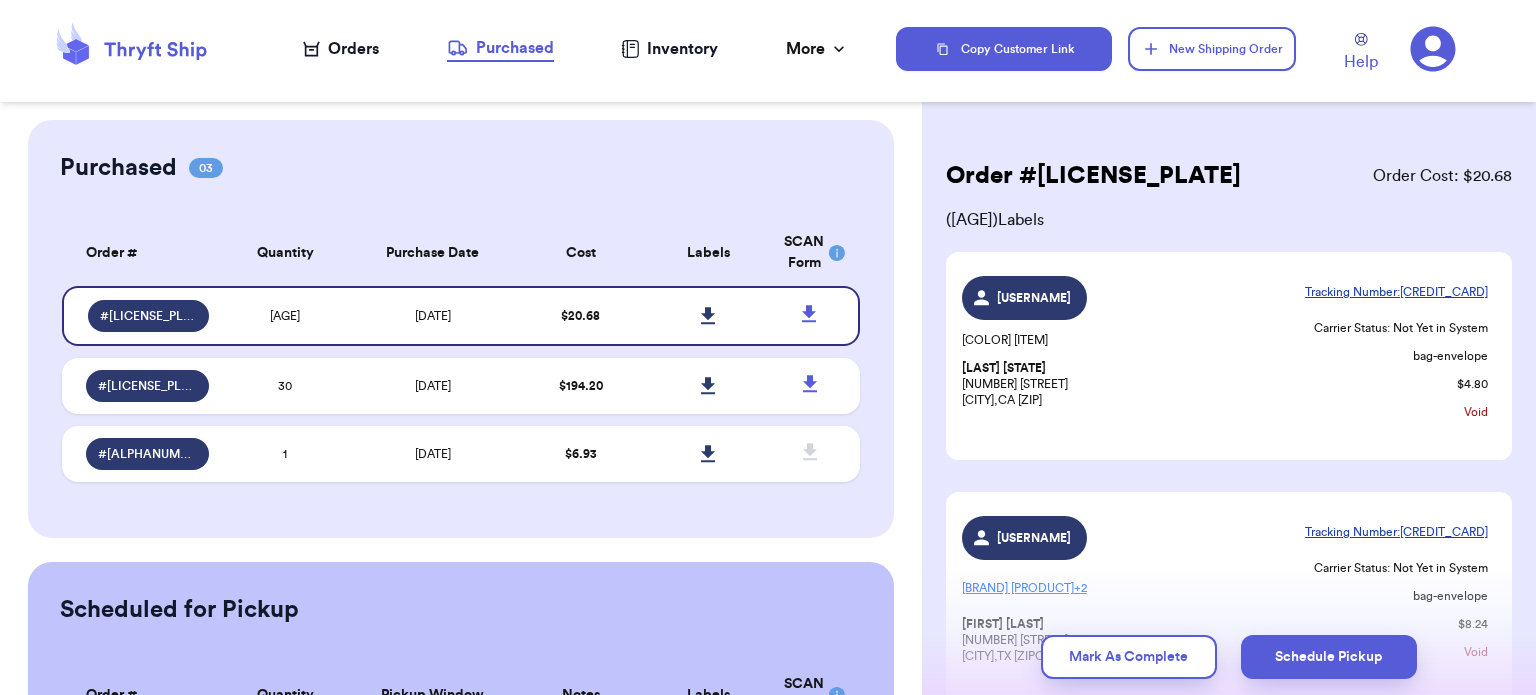click on "Orders" at bounding box center [341, 49] 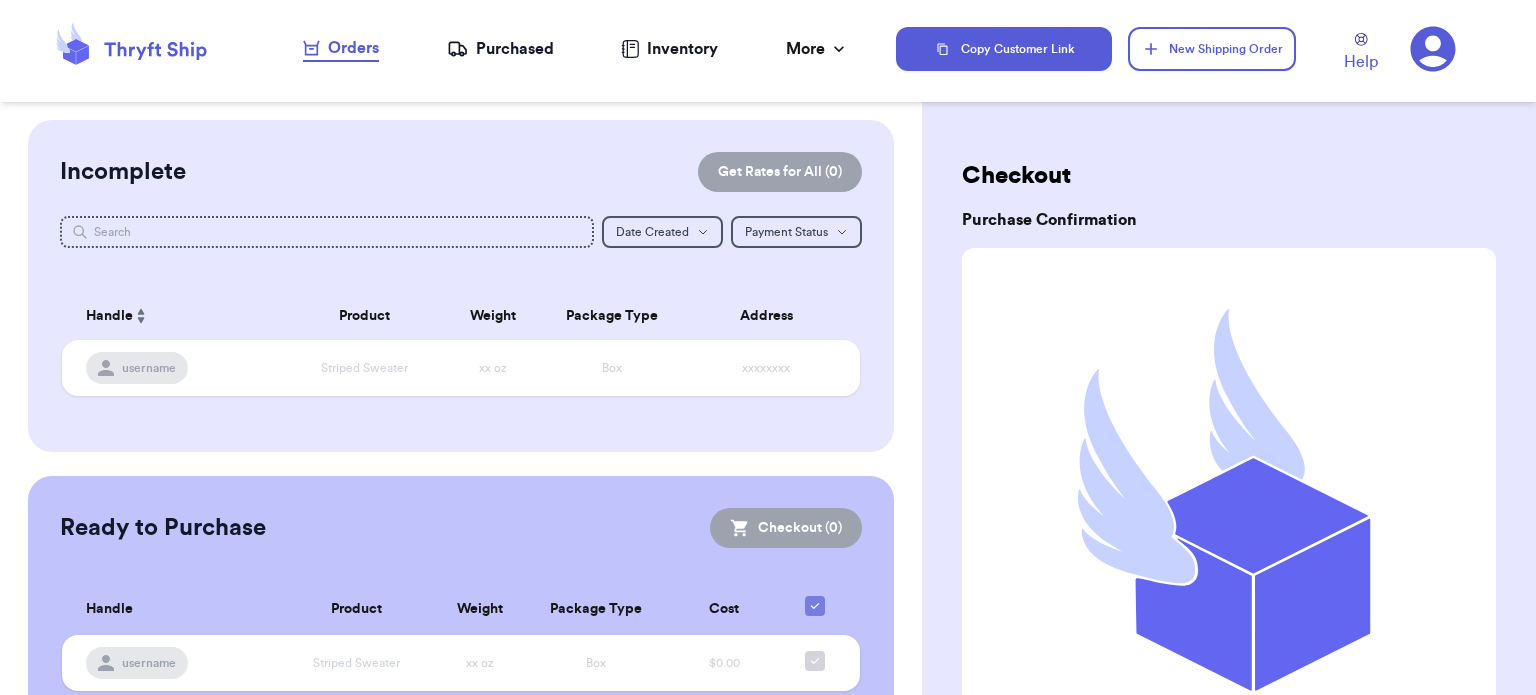 click on "Purchased" at bounding box center [500, 49] 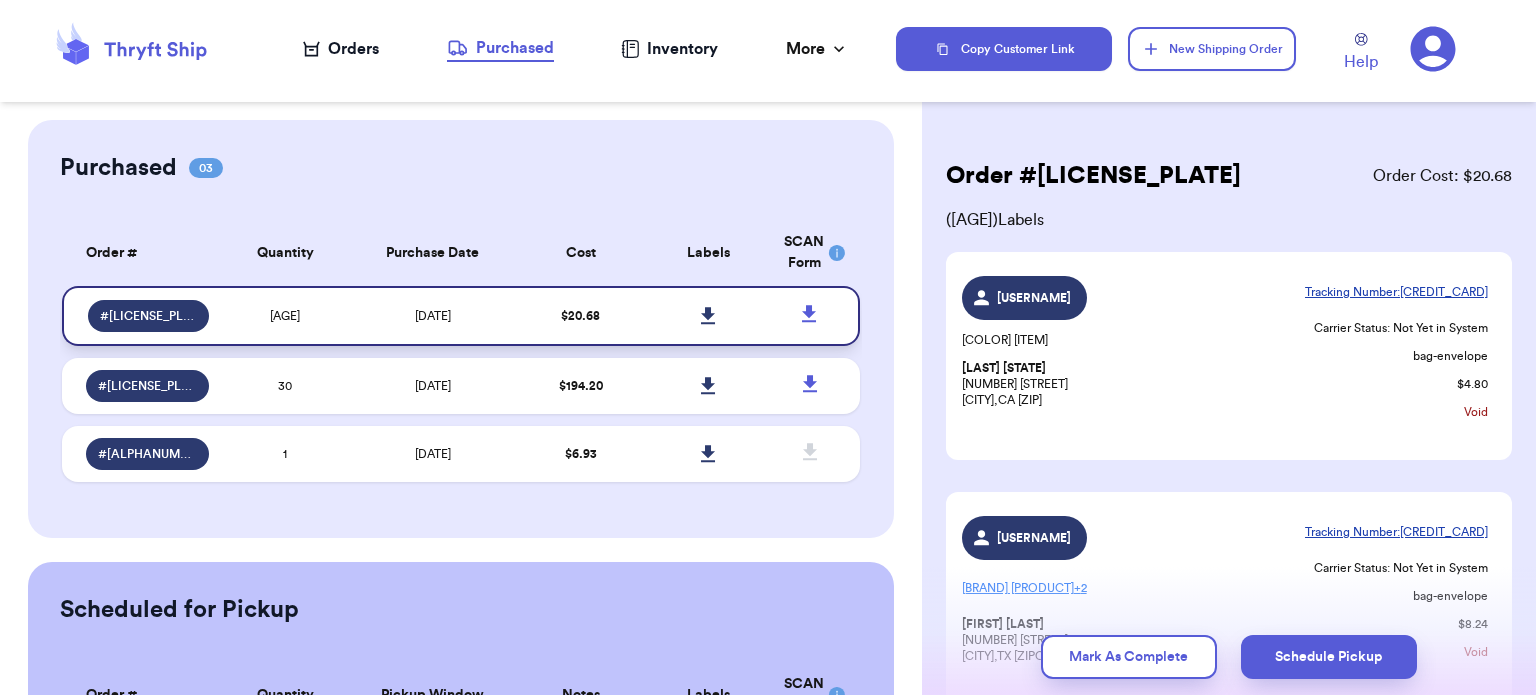 click 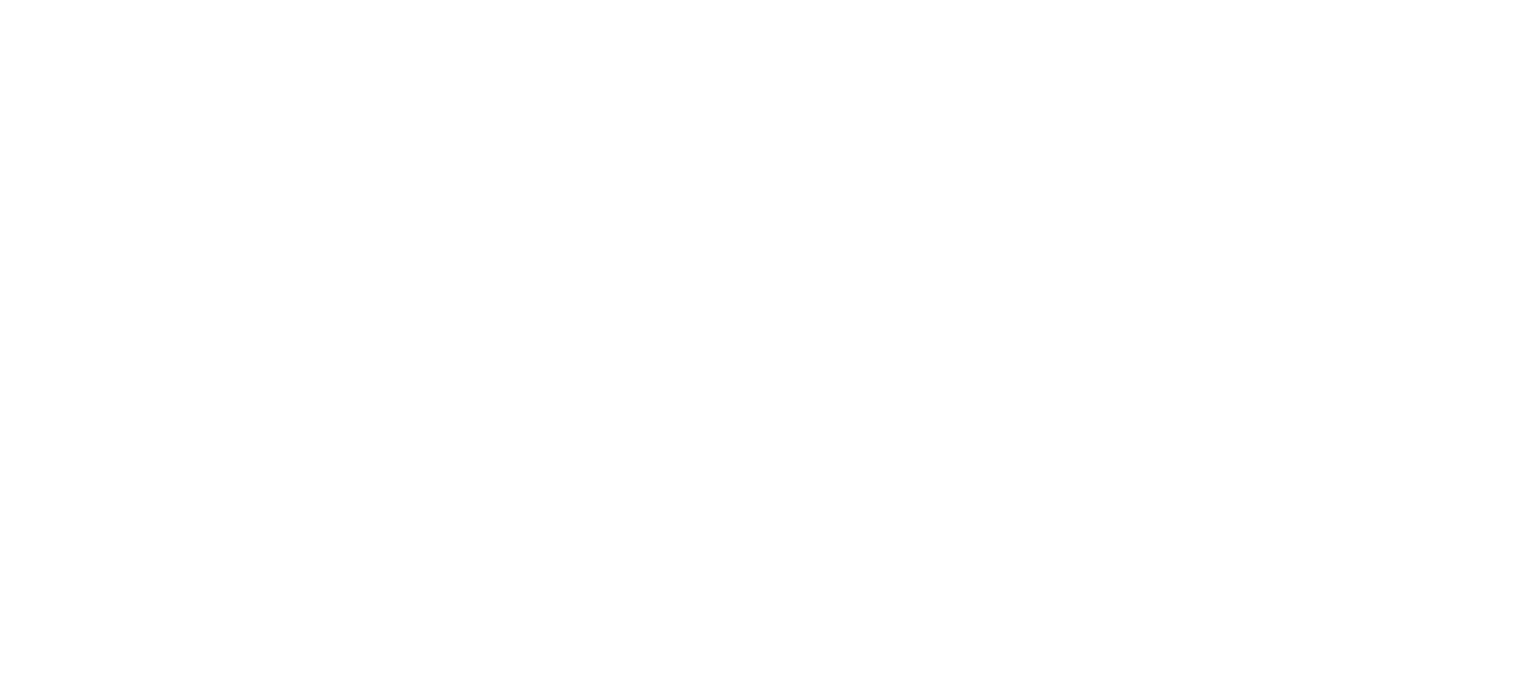 scroll, scrollTop: 0, scrollLeft: 0, axis: both 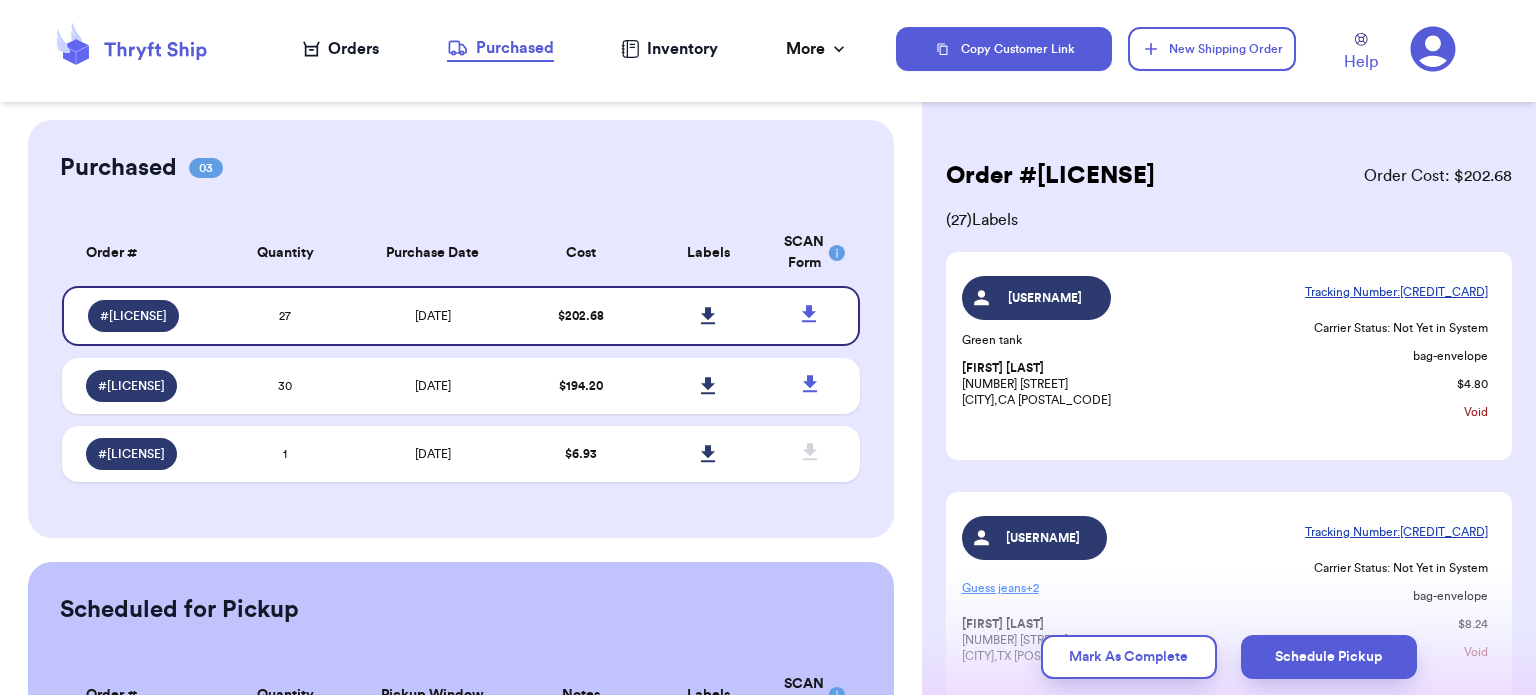 click 